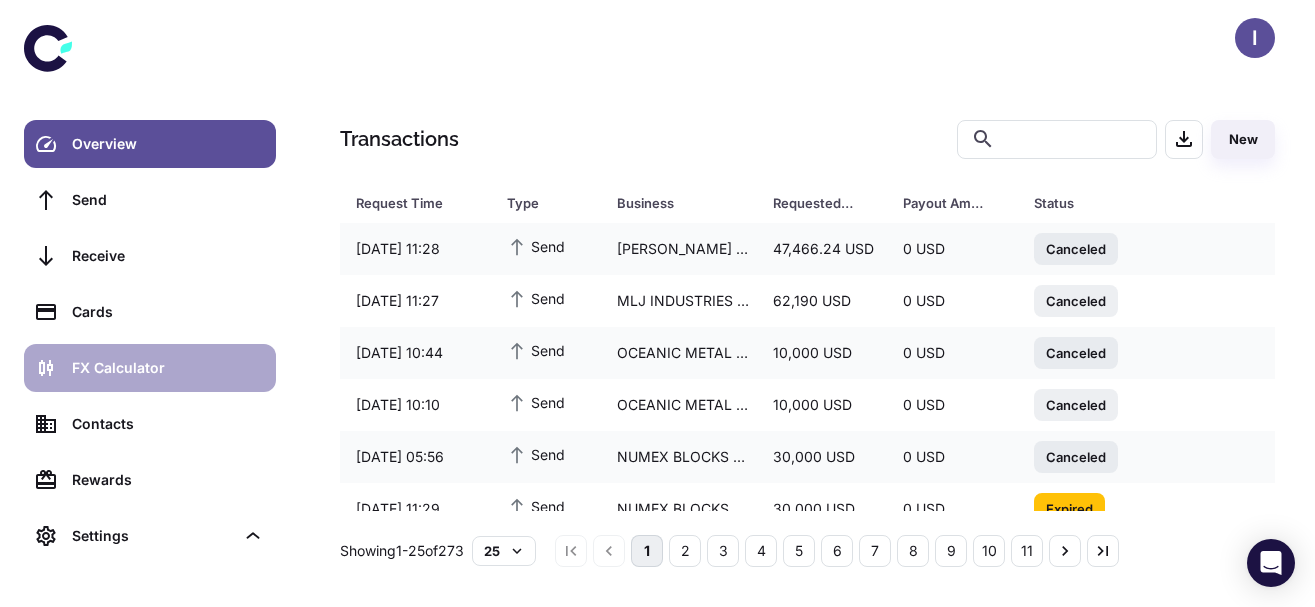 scroll, scrollTop: 0, scrollLeft: 0, axis: both 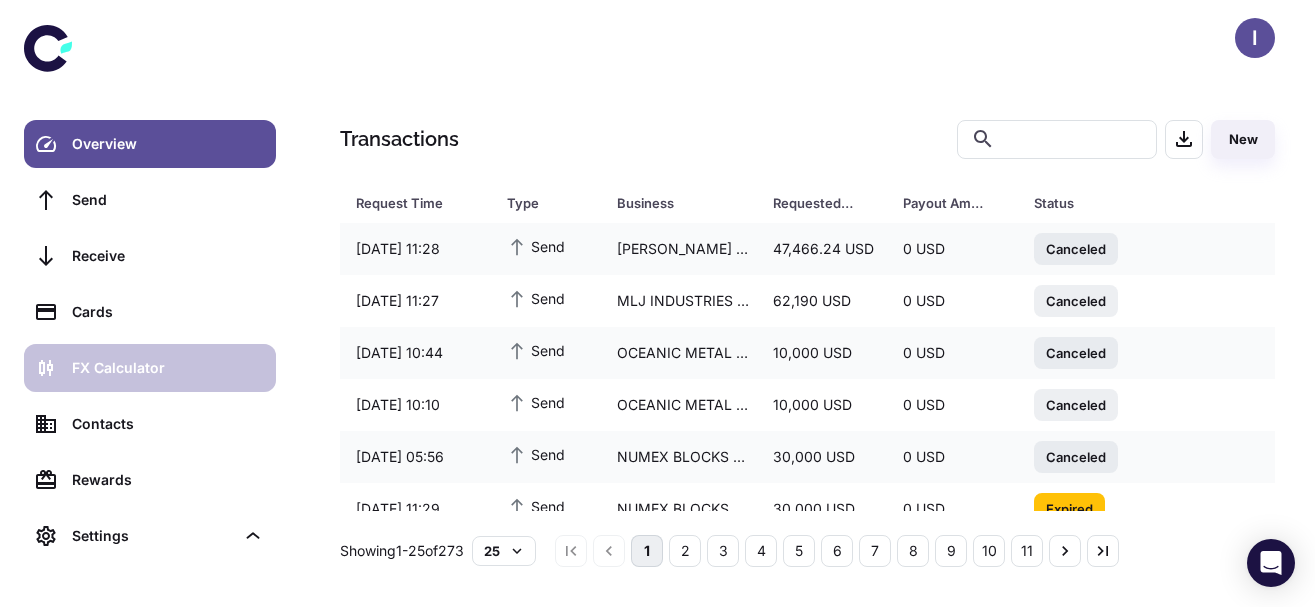 click on "FX Calculator" at bounding box center (150, 368) 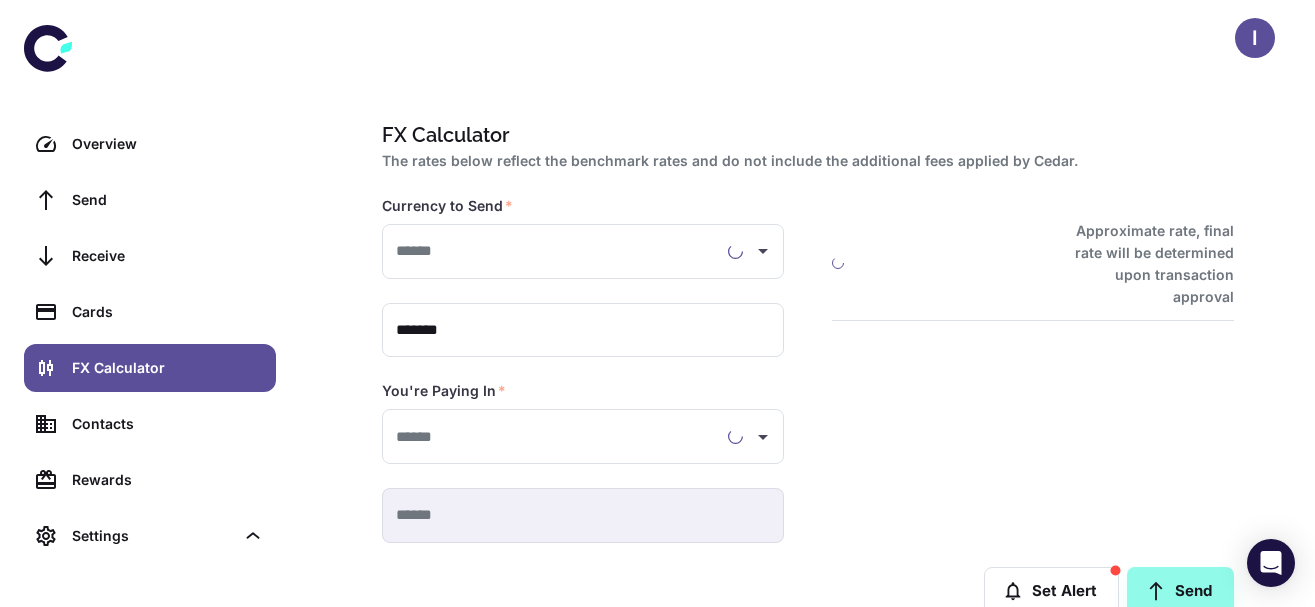 type on "**********" 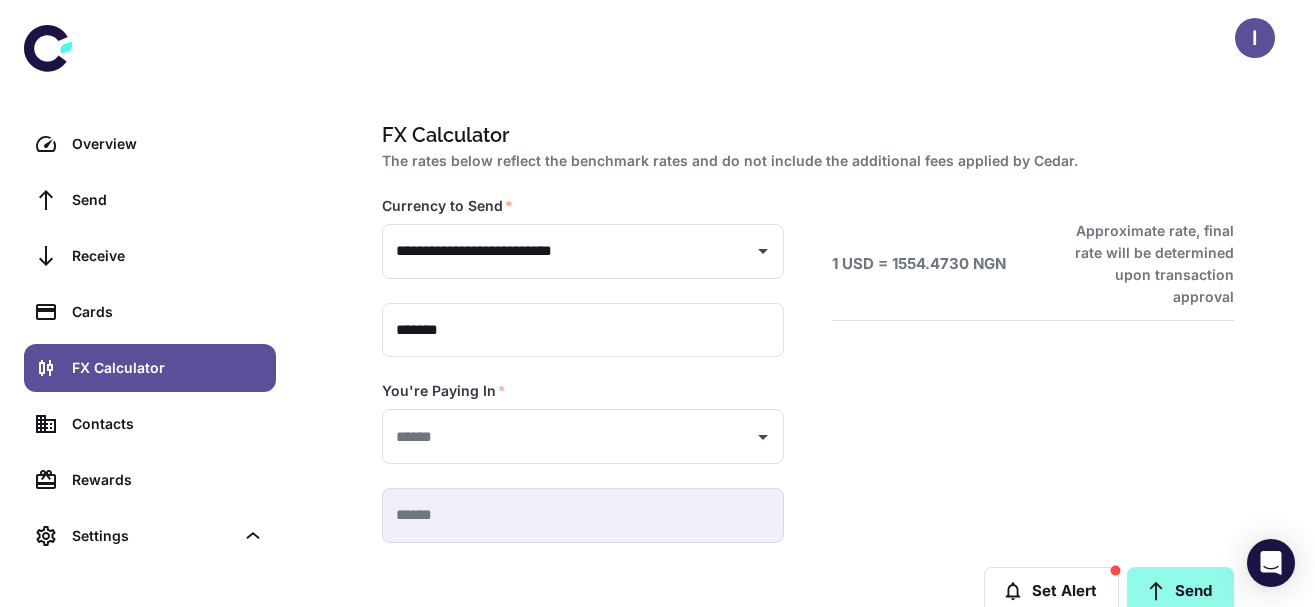 type on "**********" 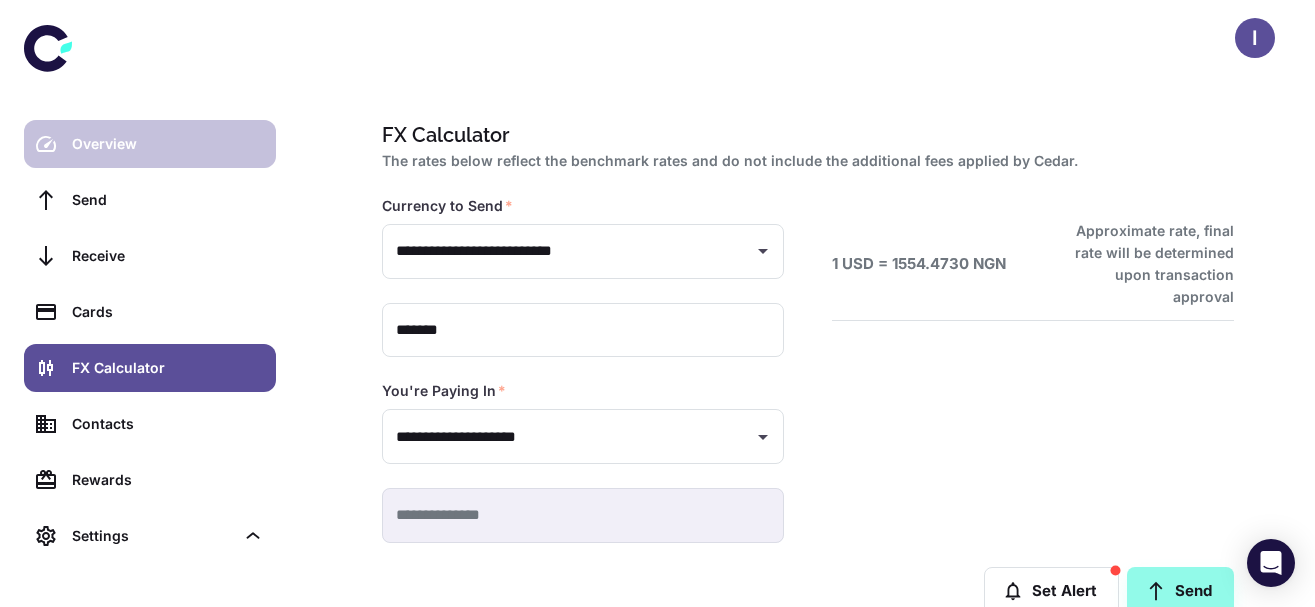click on "Overview" at bounding box center [150, 144] 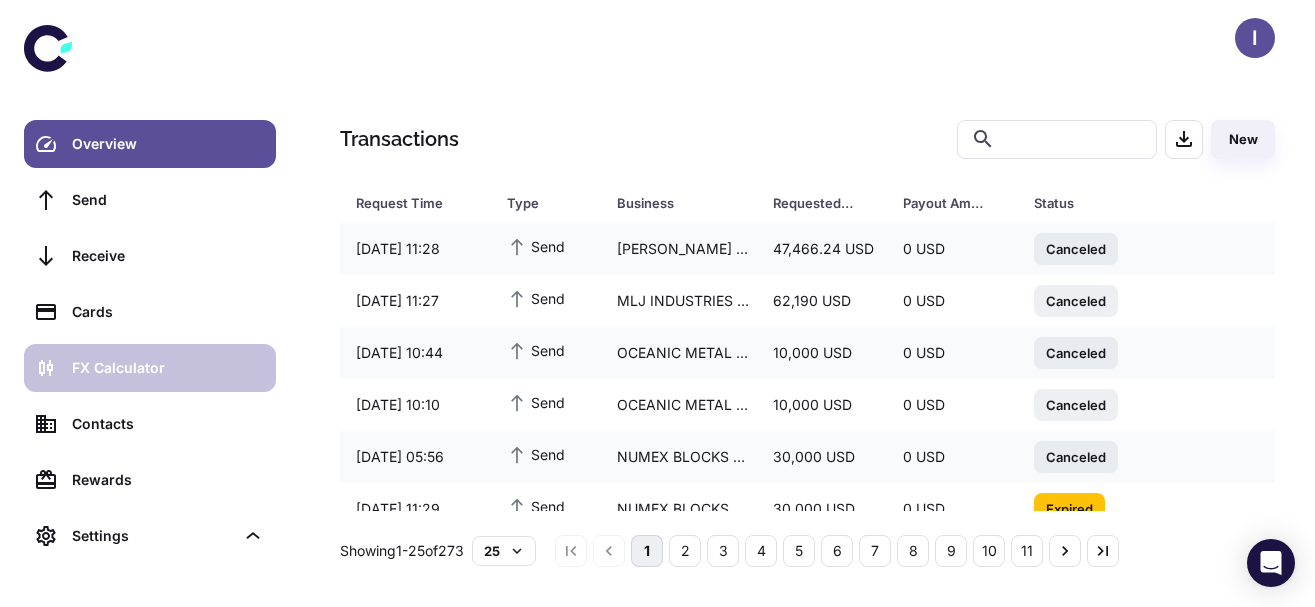 click on "FX Calculator" at bounding box center (168, 368) 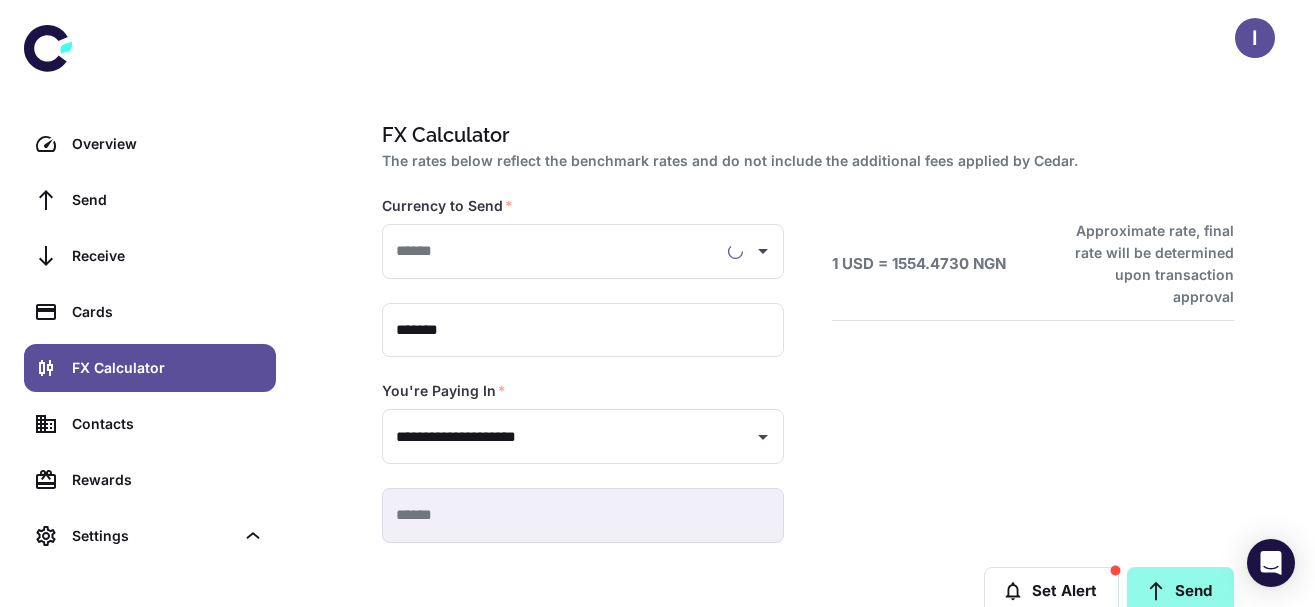 type on "**********" 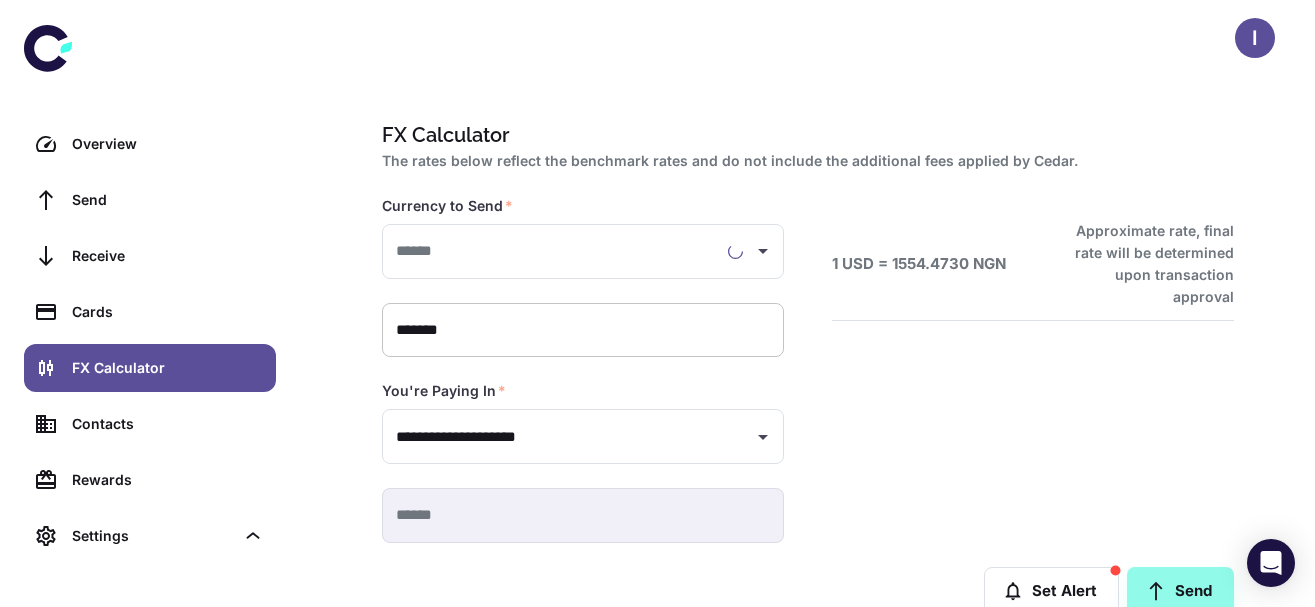 type on "**********" 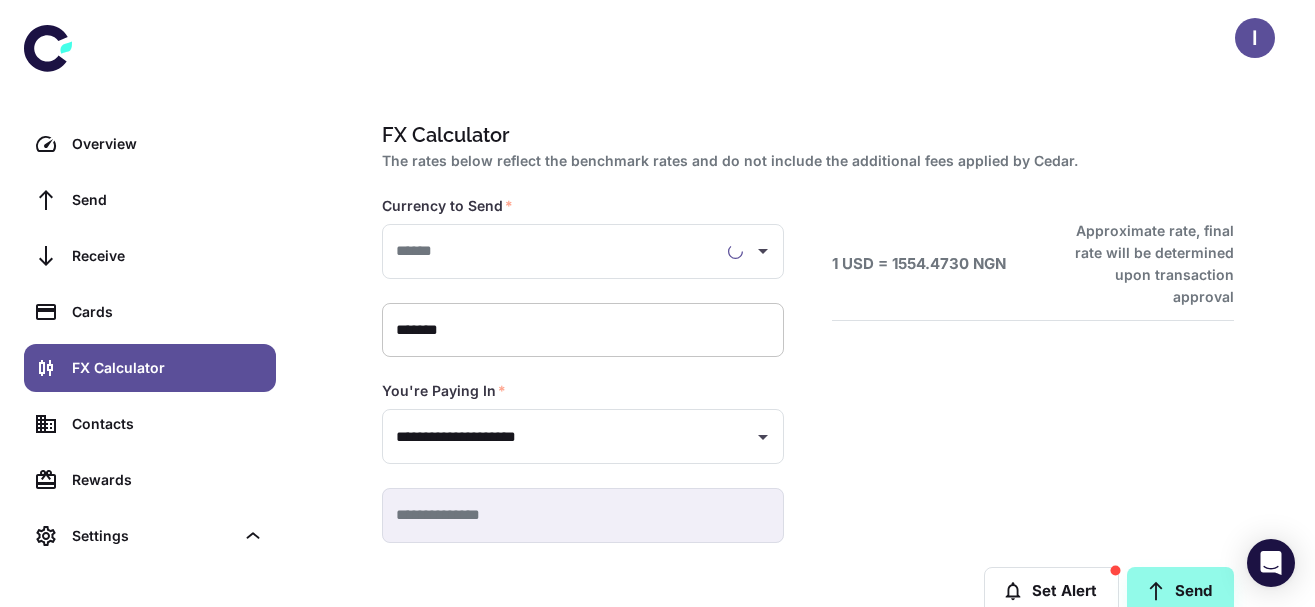 type on "**********" 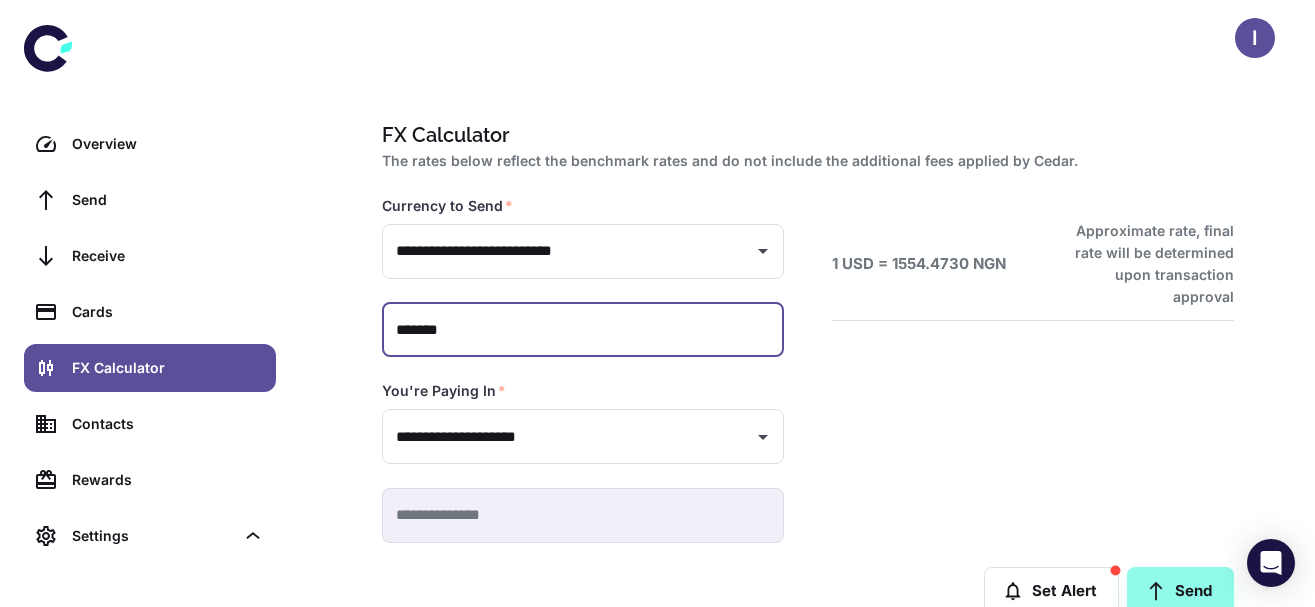 click on "*******" at bounding box center [583, 330] 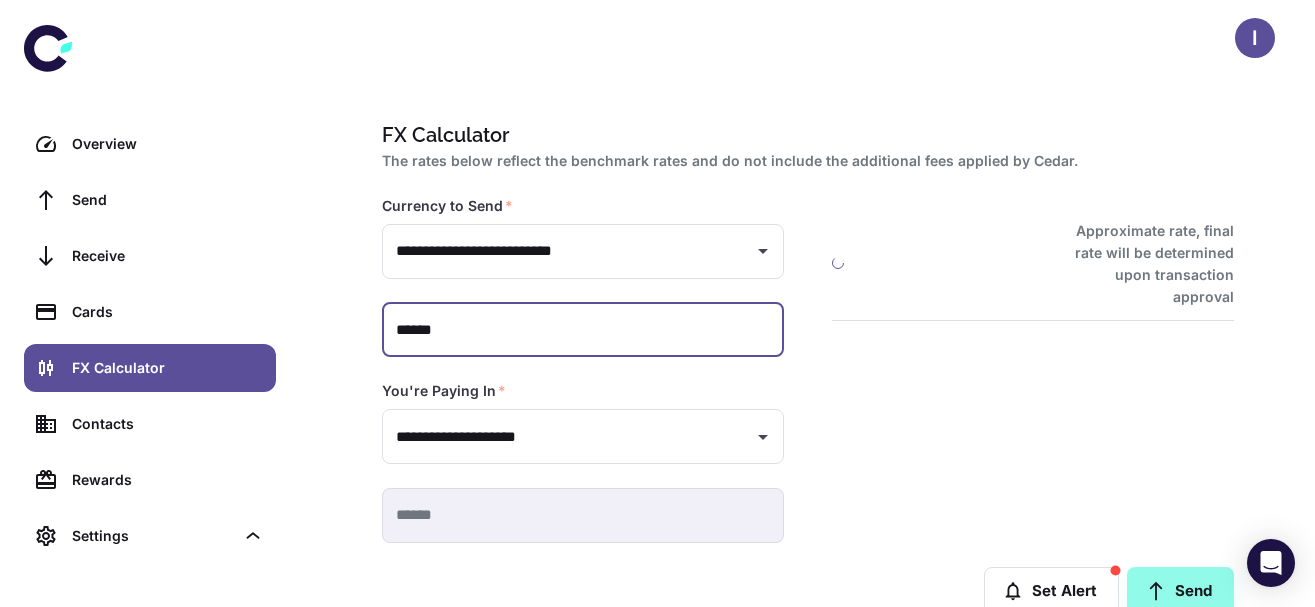 type on "**********" 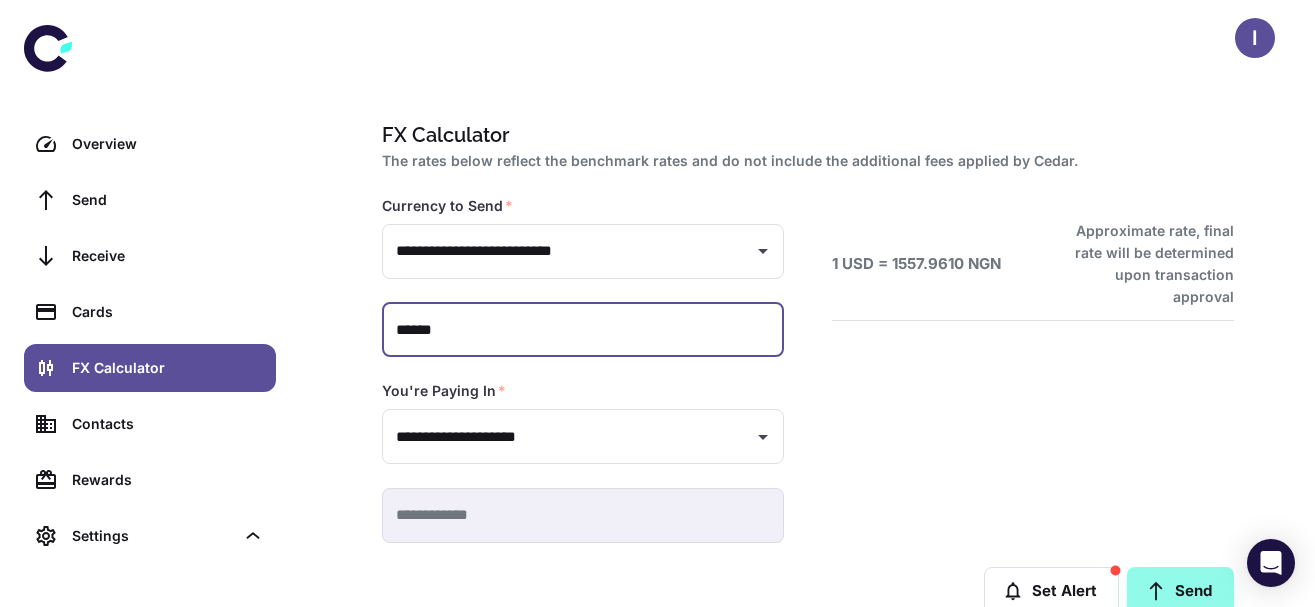 type on "******" 